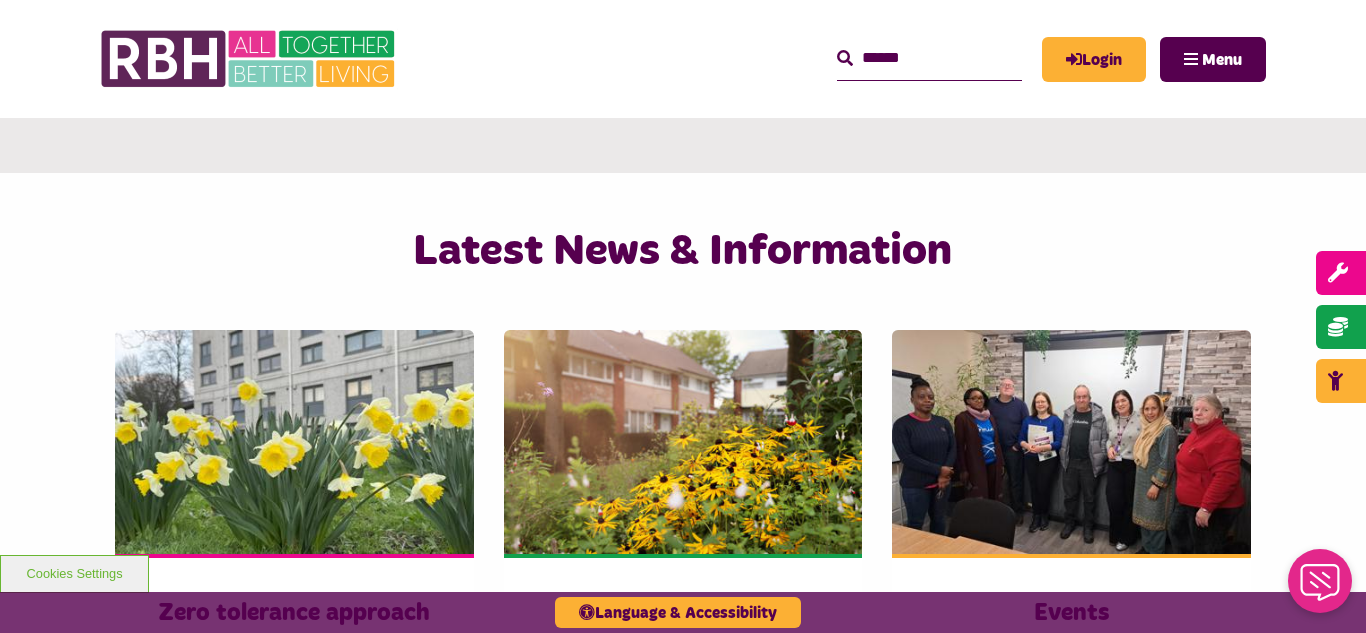 scroll, scrollTop: 1200, scrollLeft: 0, axis: vertical 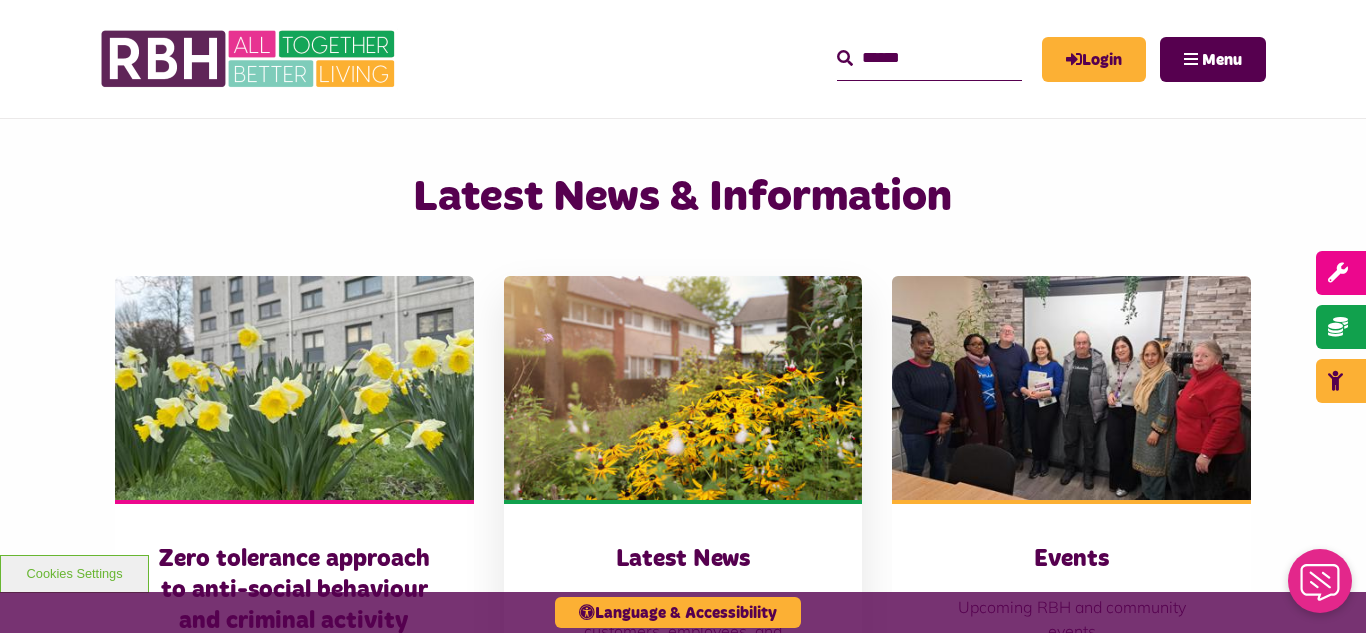 click at bounding box center [683, 388] 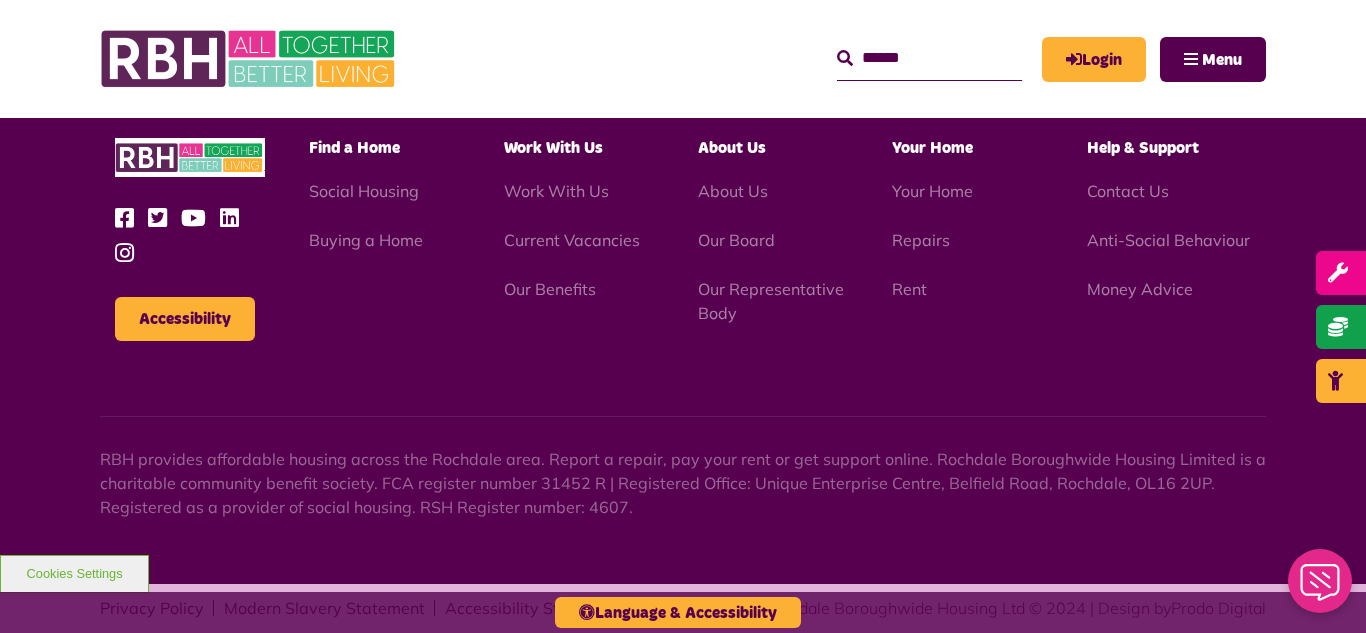 scroll, scrollTop: 2177, scrollLeft: 0, axis: vertical 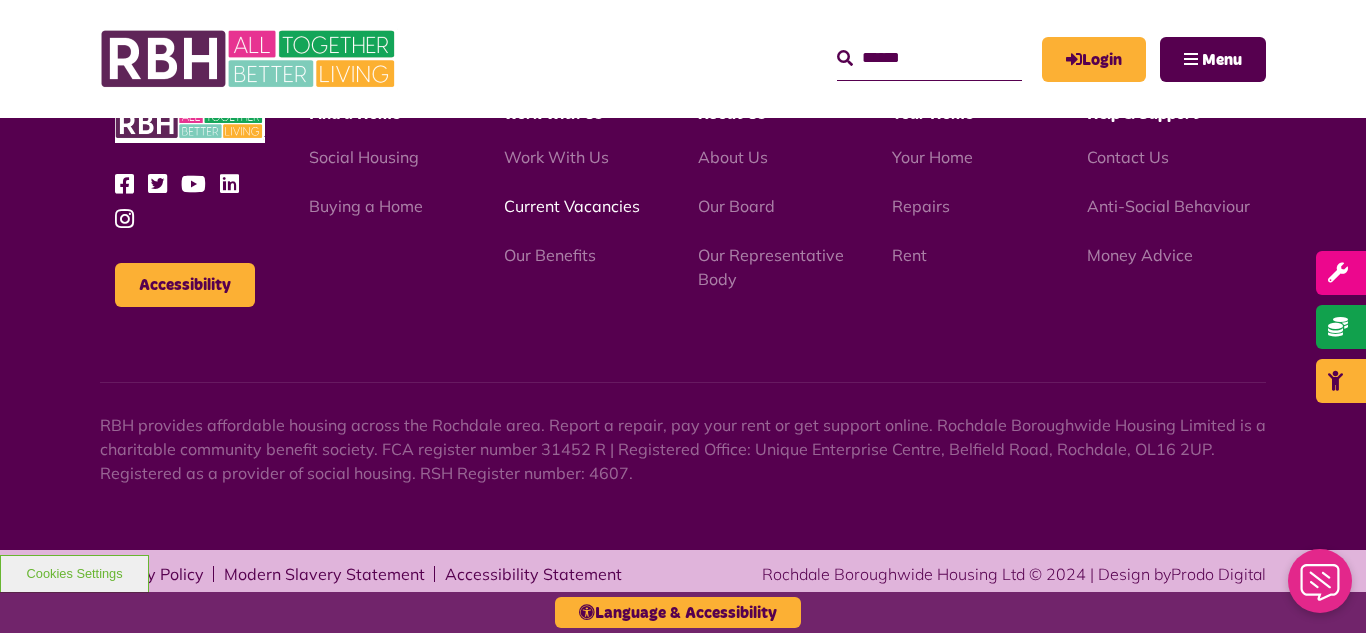 click on "Current Vacancies" at bounding box center [572, 206] 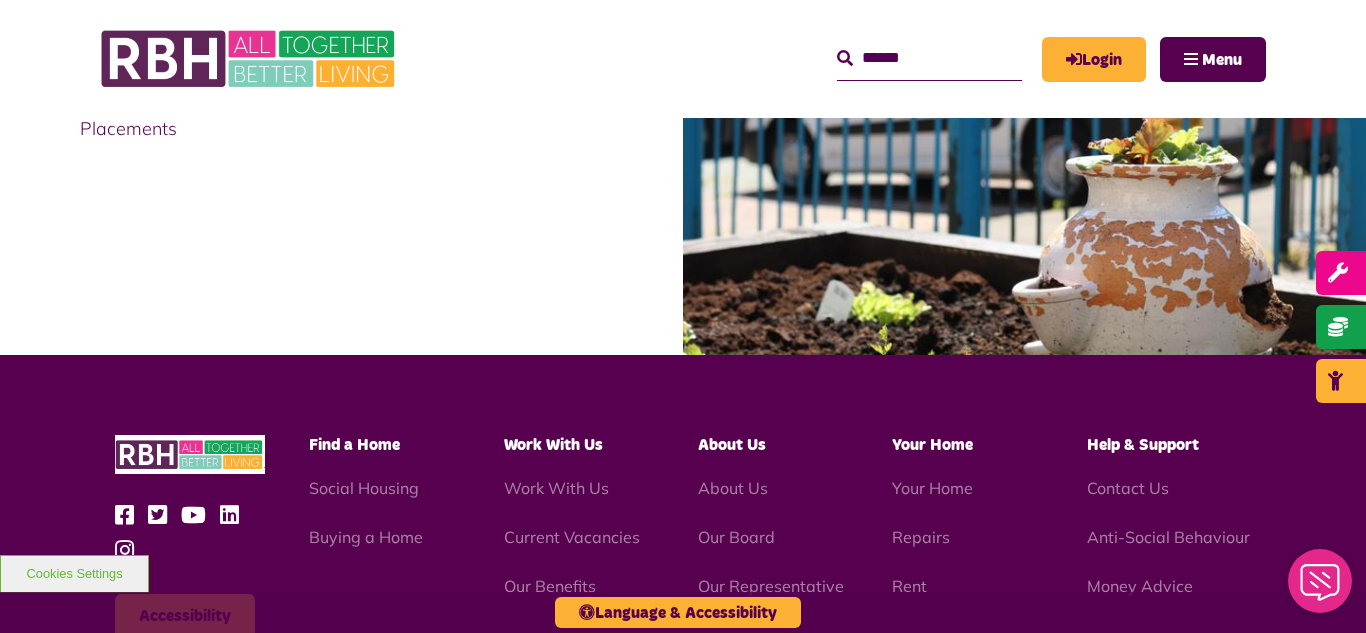scroll, scrollTop: 2600, scrollLeft: 0, axis: vertical 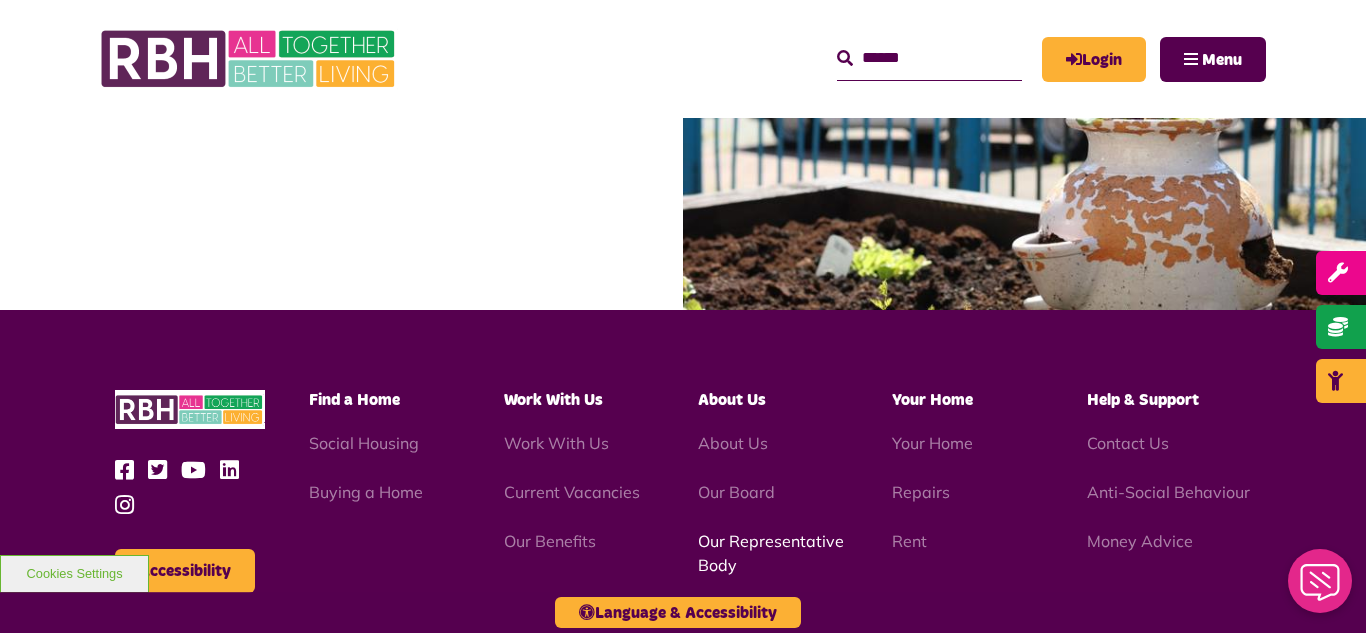 click on "Our Representative Body" at bounding box center (771, 553) 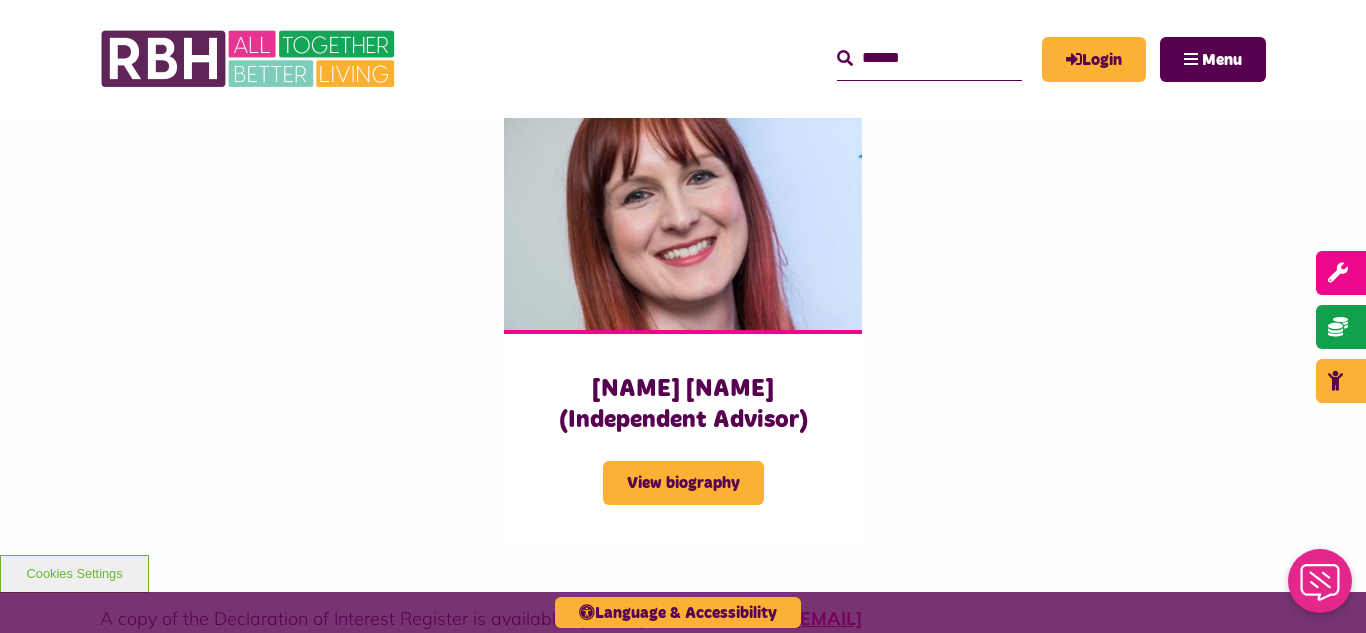 scroll, scrollTop: 5000, scrollLeft: 0, axis: vertical 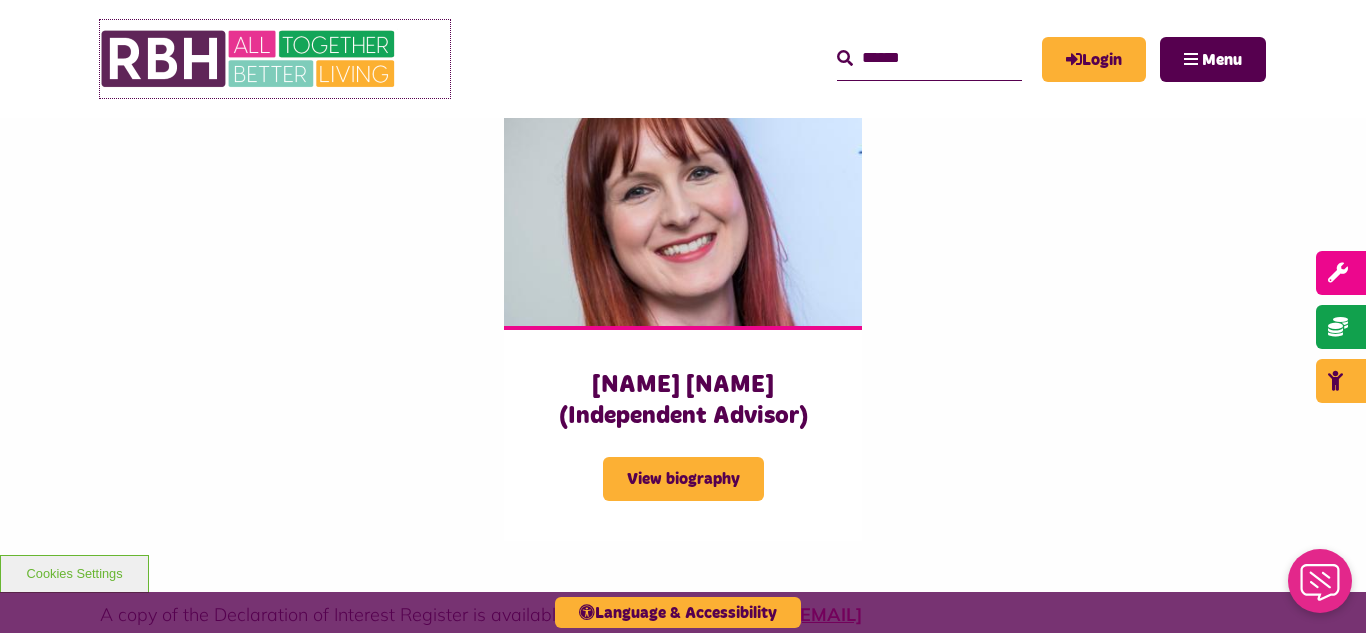 click at bounding box center [250, 59] 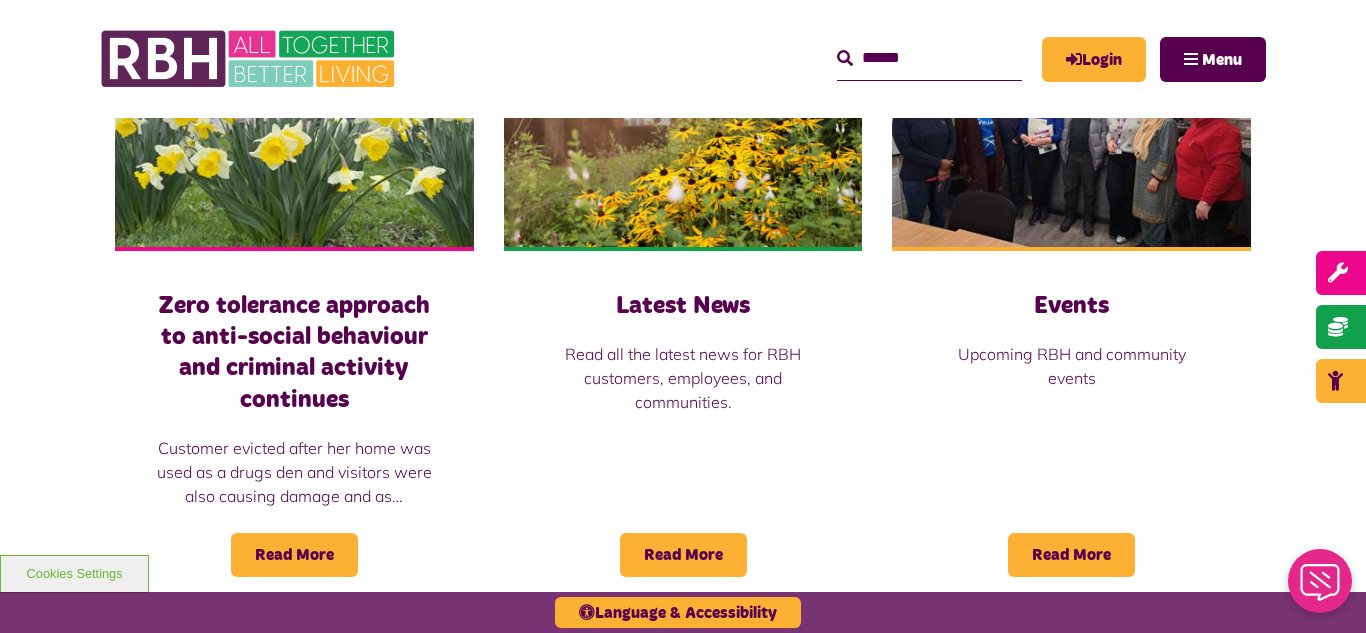 scroll, scrollTop: 1480, scrollLeft: 0, axis: vertical 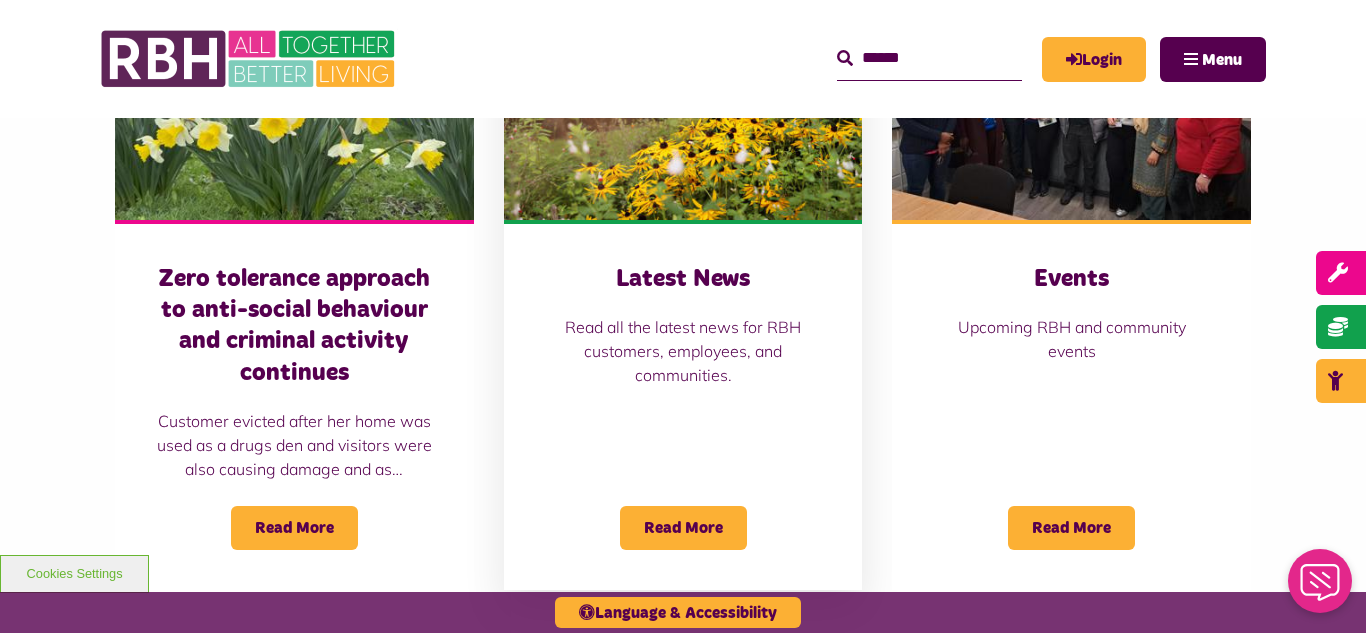 click at bounding box center (683, 108) 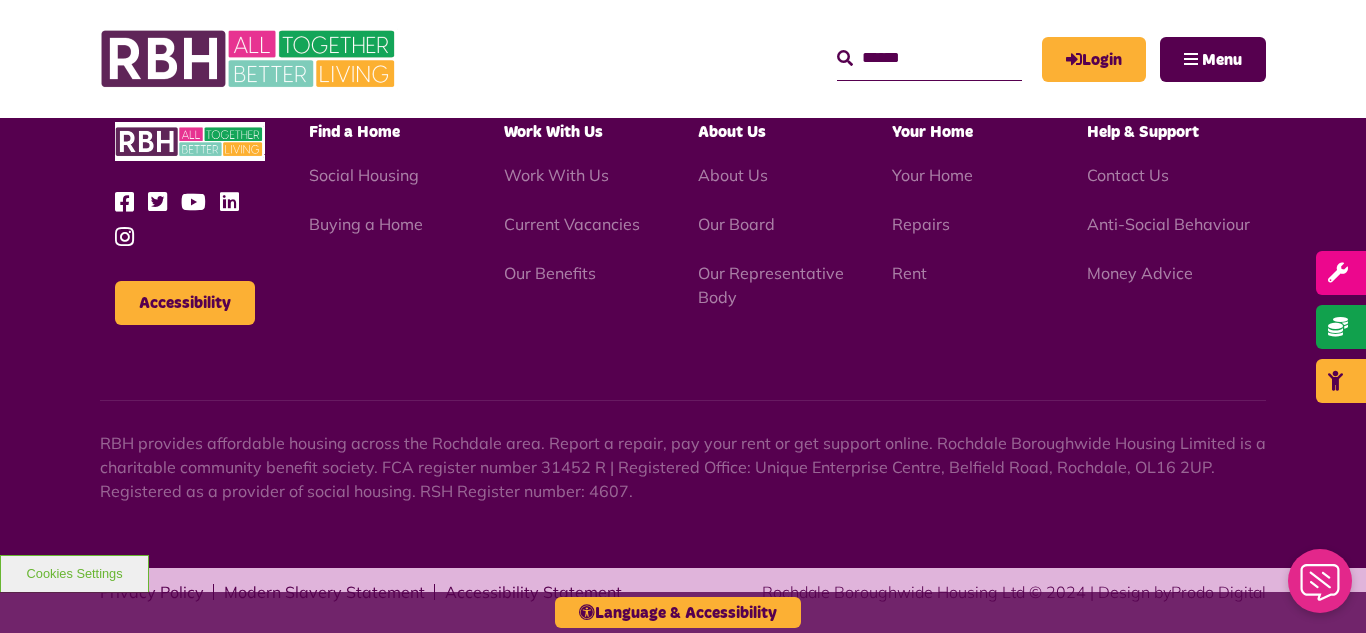 scroll, scrollTop: 2160, scrollLeft: 0, axis: vertical 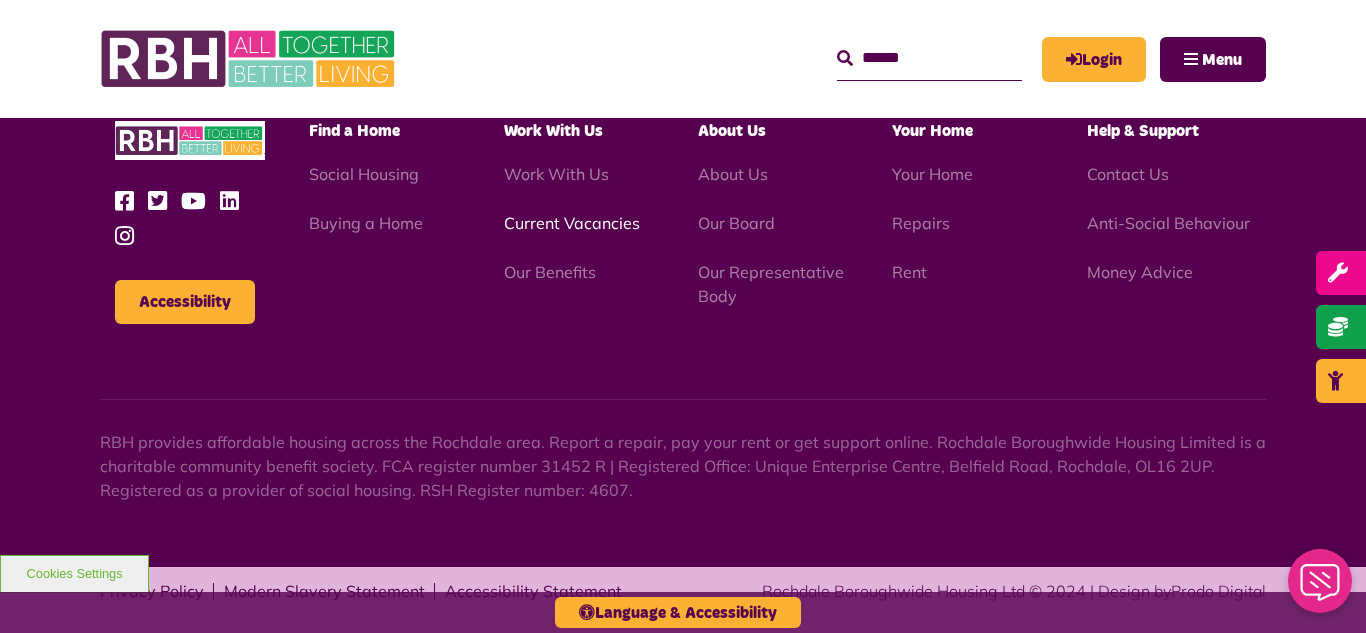 click on "Current Vacancies" at bounding box center [572, 223] 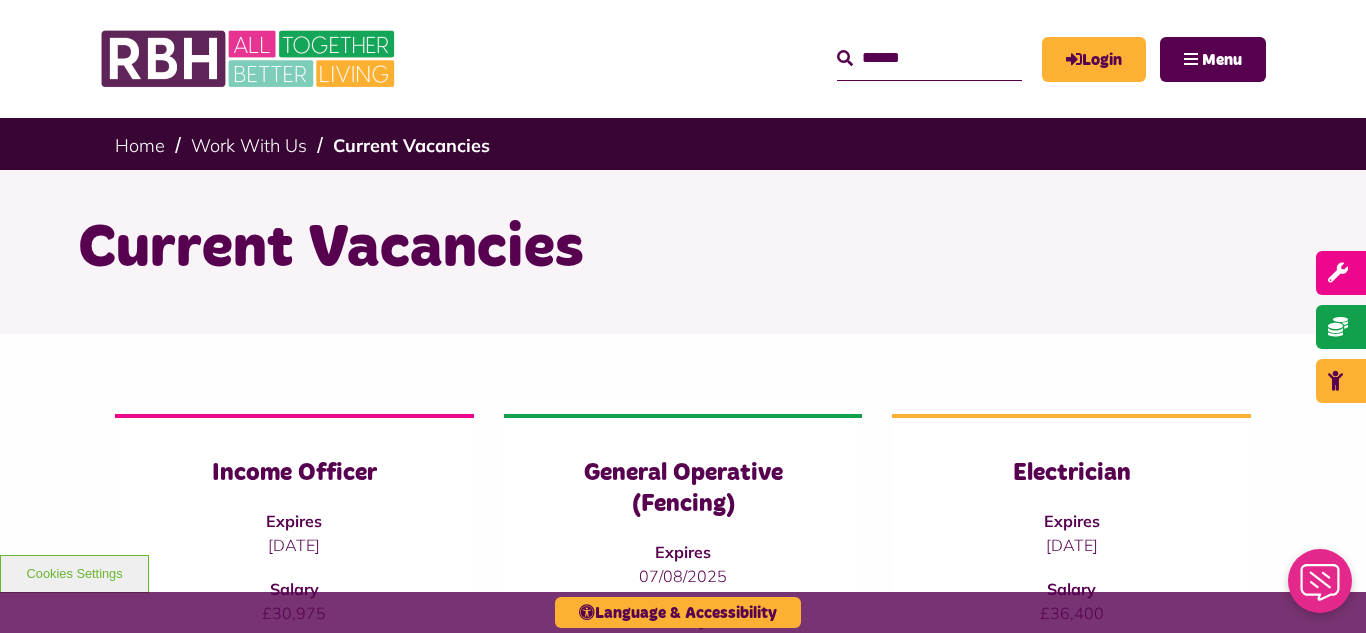 scroll, scrollTop: 0, scrollLeft: 0, axis: both 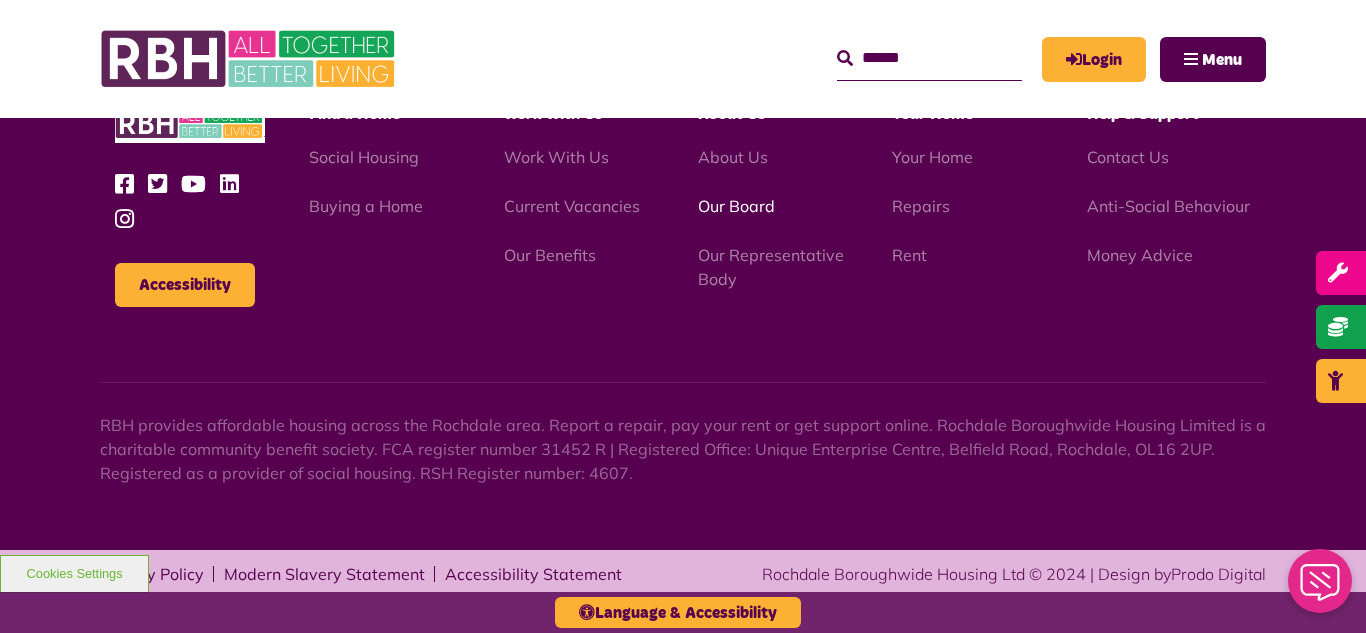 click on "Our Board" at bounding box center (736, 206) 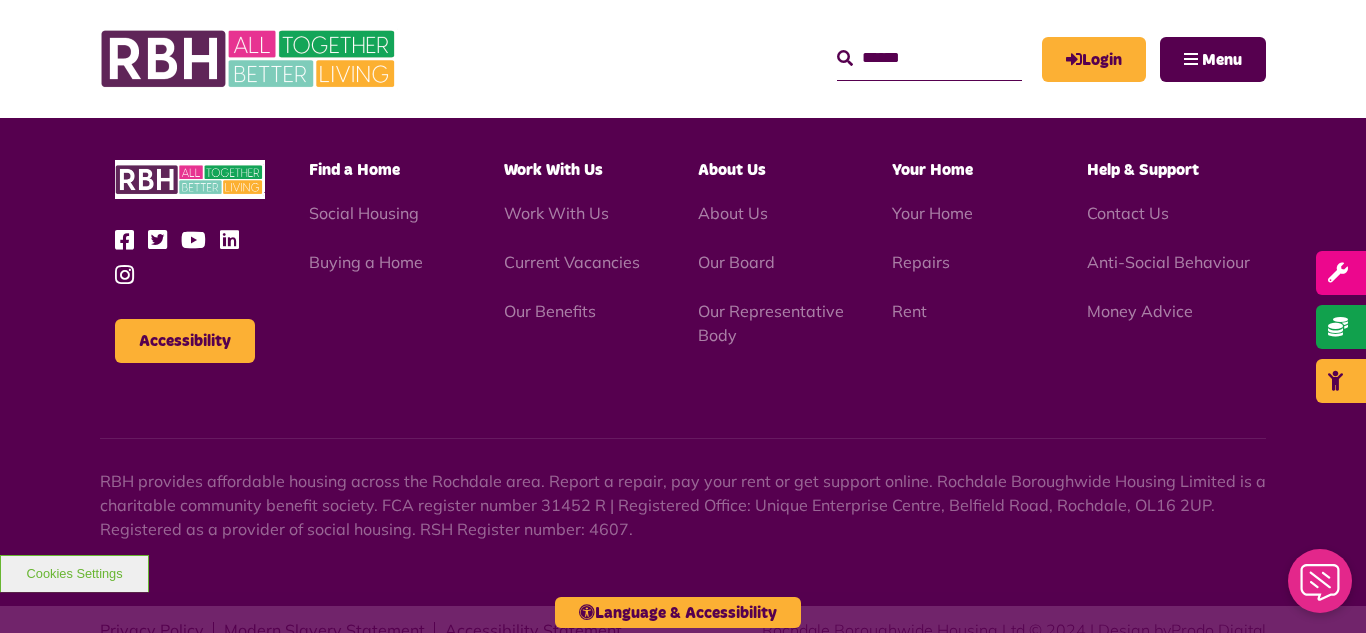 scroll, scrollTop: 5252, scrollLeft: 0, axis: vertical 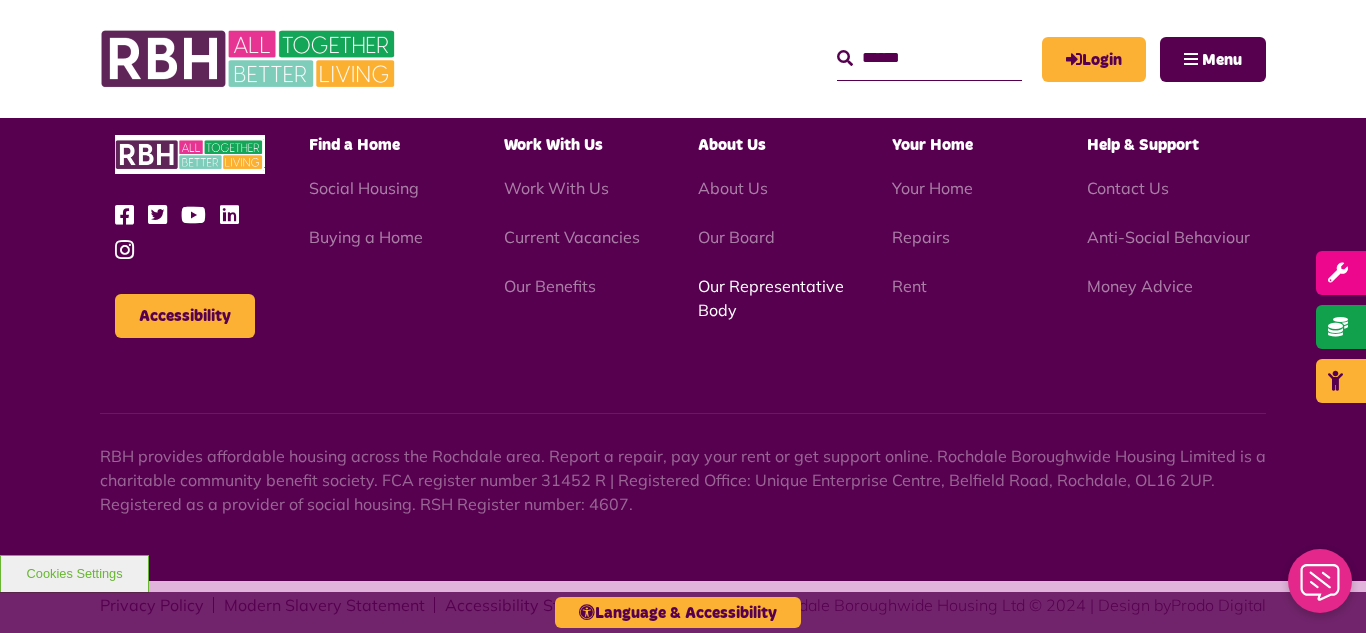 click on "Our Representative Body" at bounding box center (771, 298) 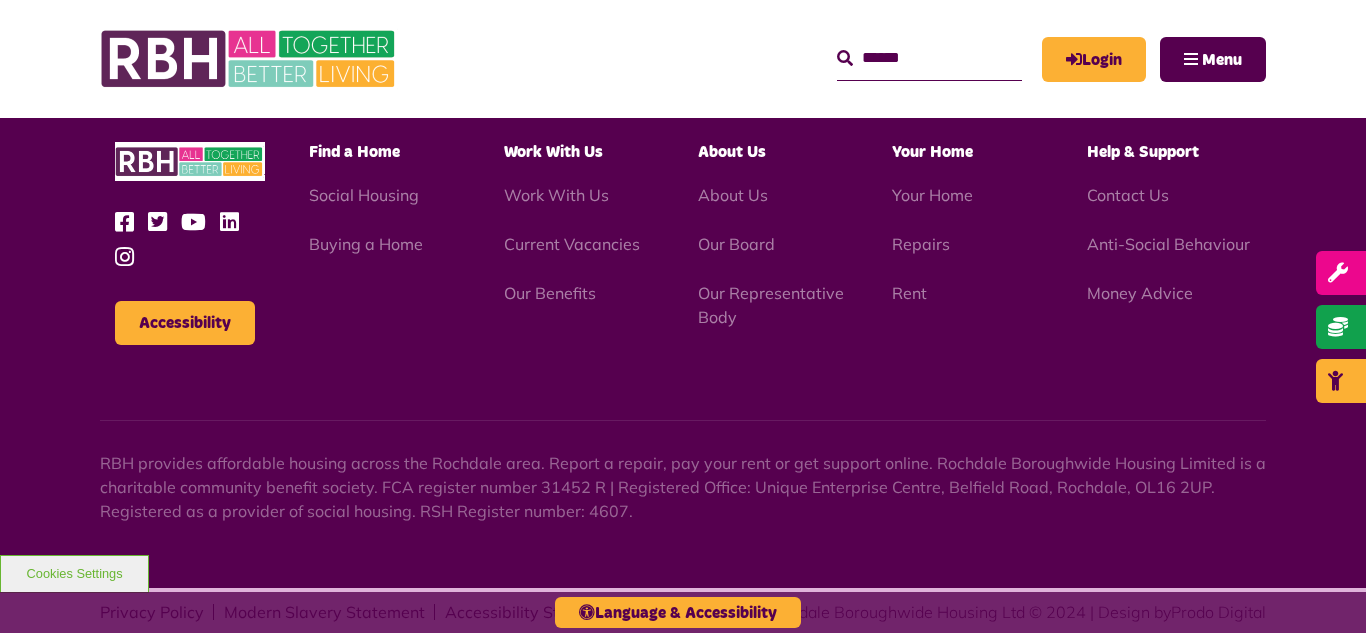 scroll, scrollTop: 5806, scrollLeft: 0, axis: vertical 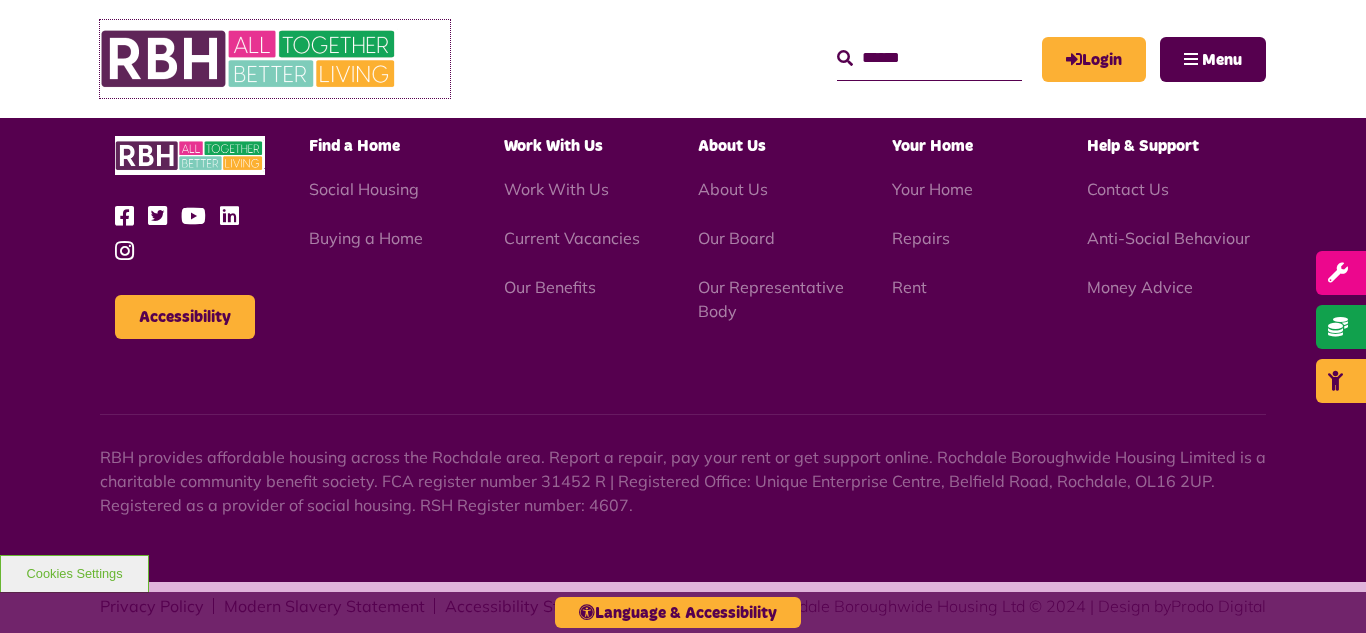 click at bounding box center [250, 59] 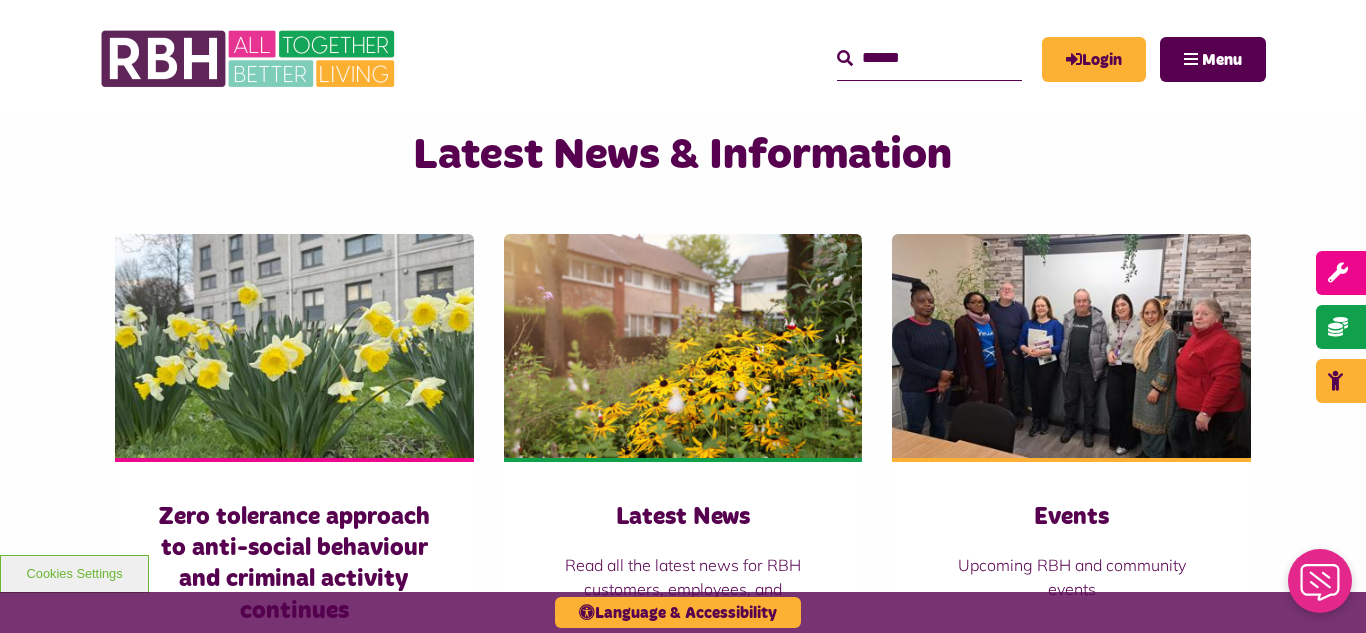 scroll, scrollTop: 1320, scrollLeft: 0, axis: vertical 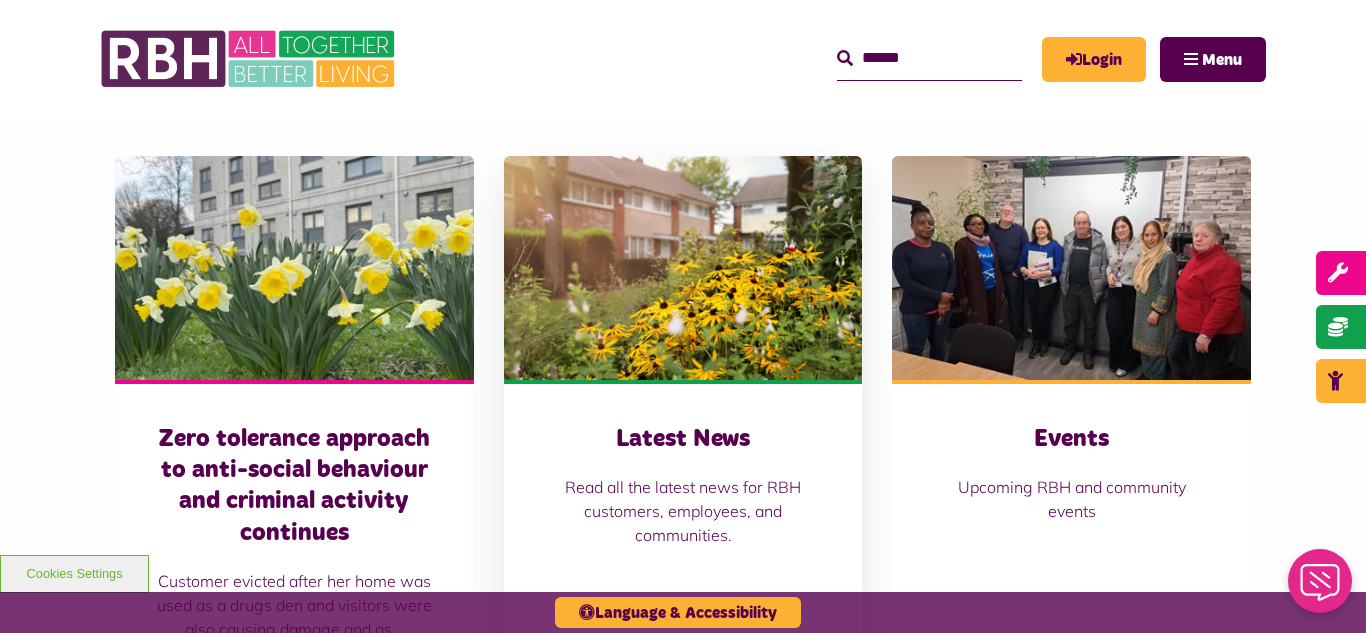click at bounding box center (683, 268) 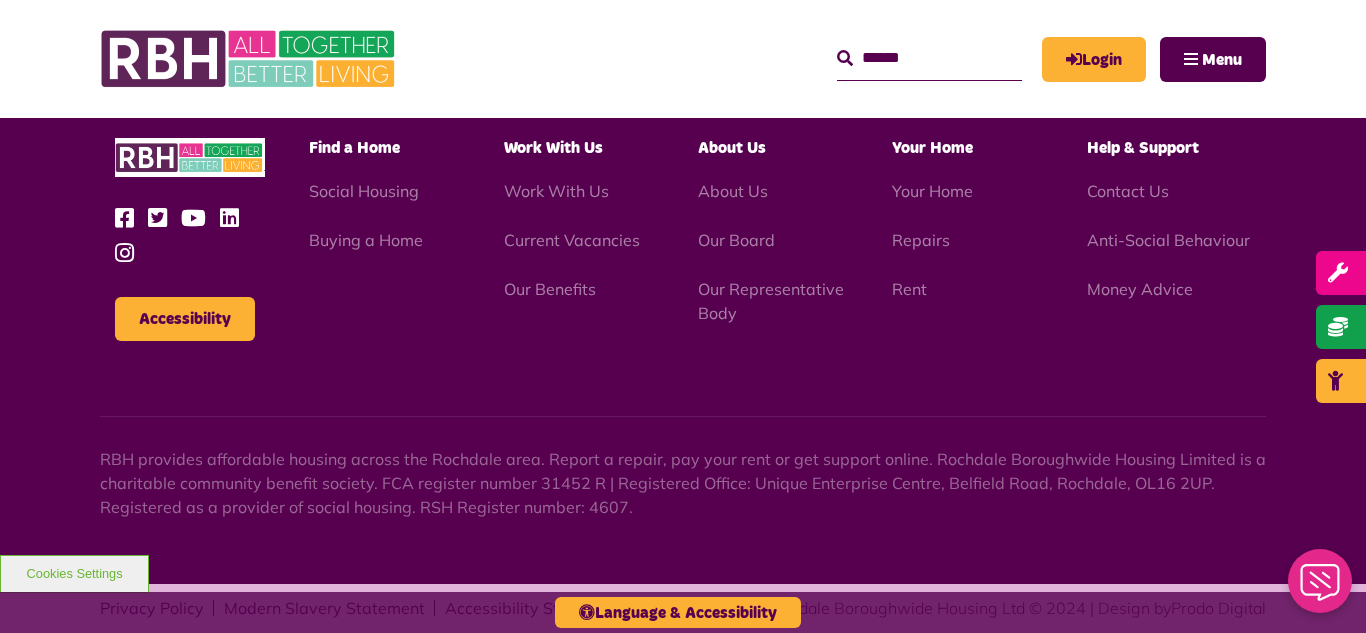scroll, scrollTop: 2177, scrollLeft: 0, axis: vertical 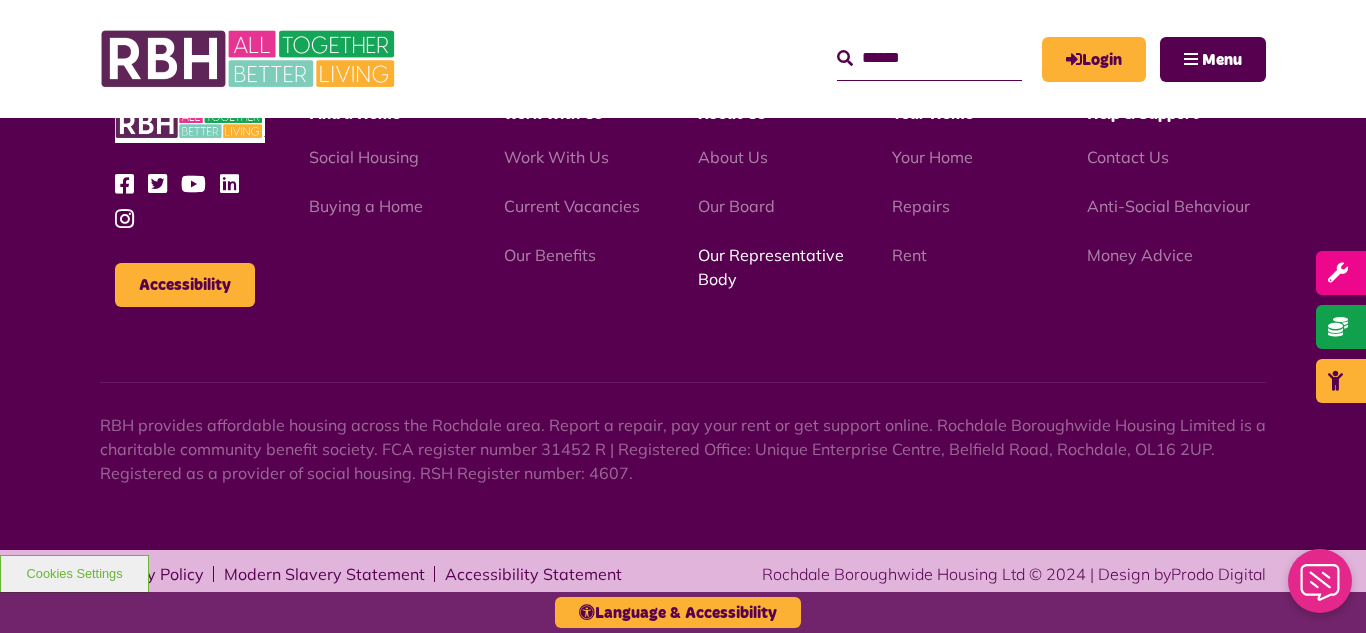 click on "Our Representative Body" at bounding box center [771, 267] 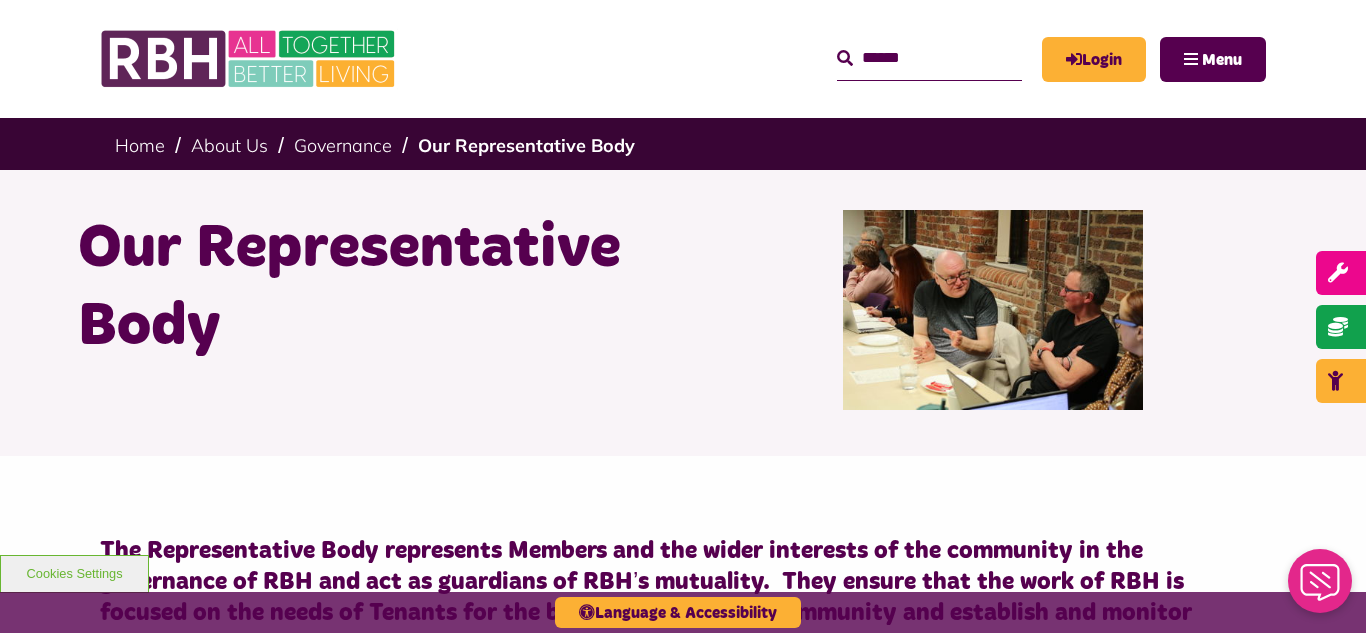scroll, scrollTop: 0, scrollLeft: 0, axis: both 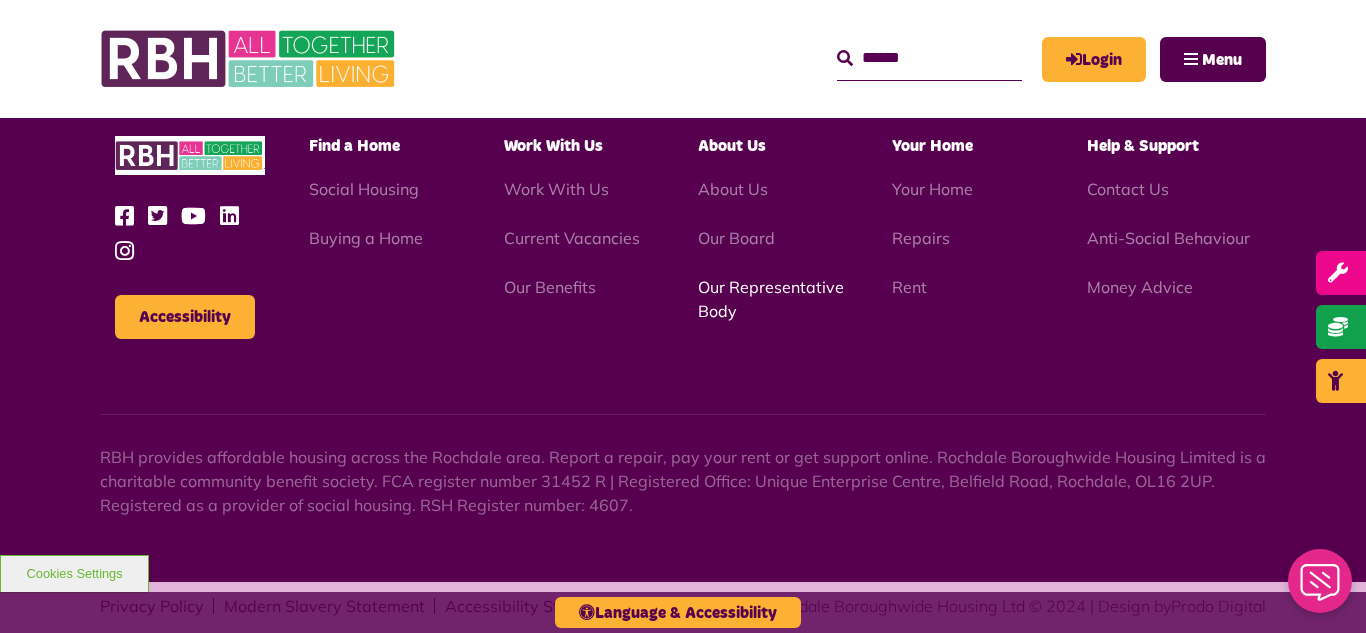 click on "Our Representative Body" at bounding box center (771, 299) 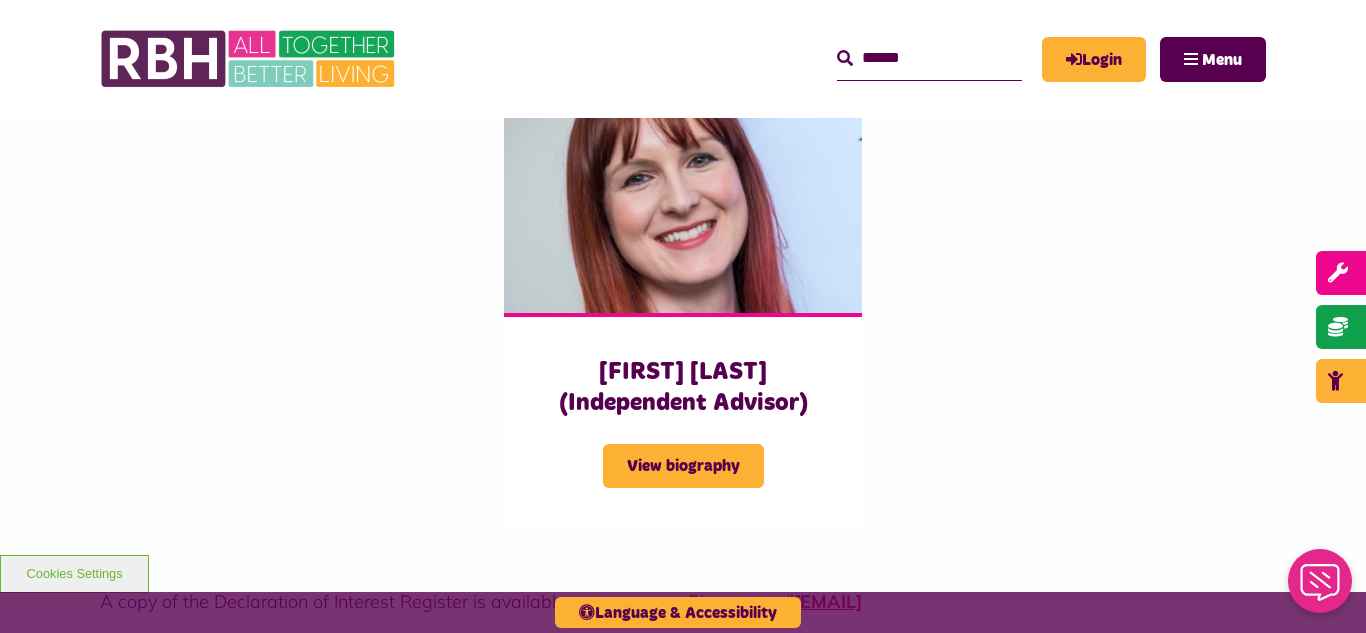 scroll, scrollTop: 5040, scrollLeft: 0, axis: vertical 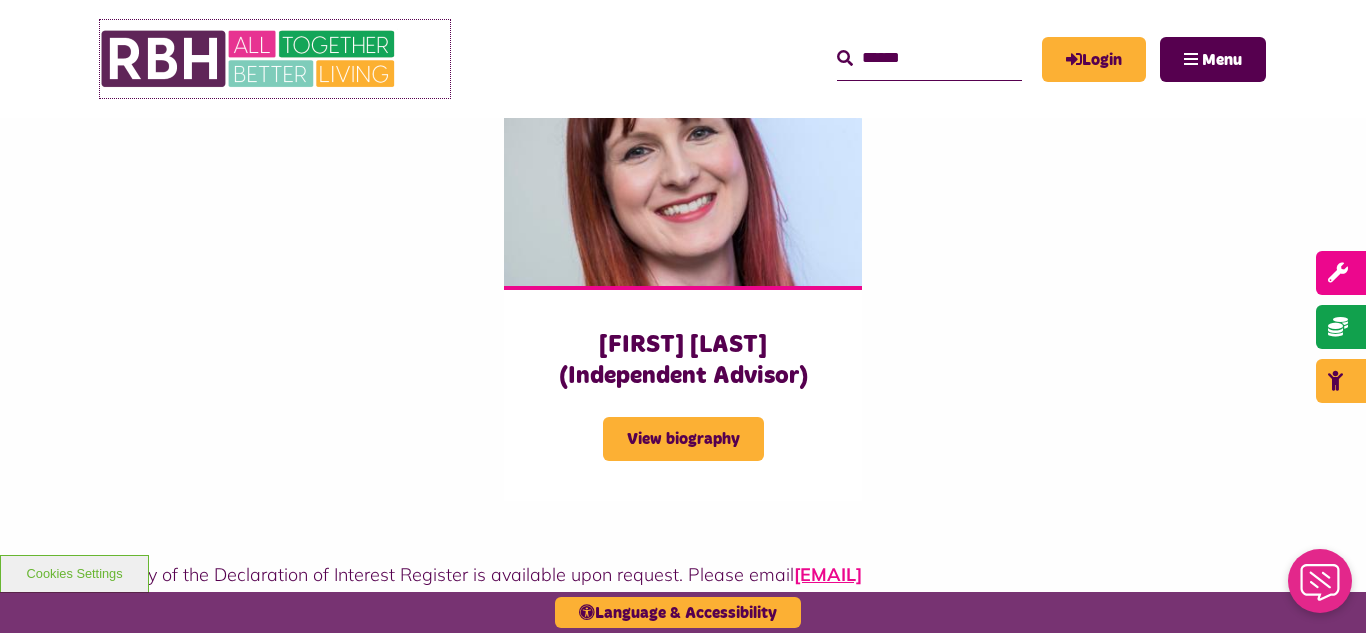 click at bounding box center (250, 59) 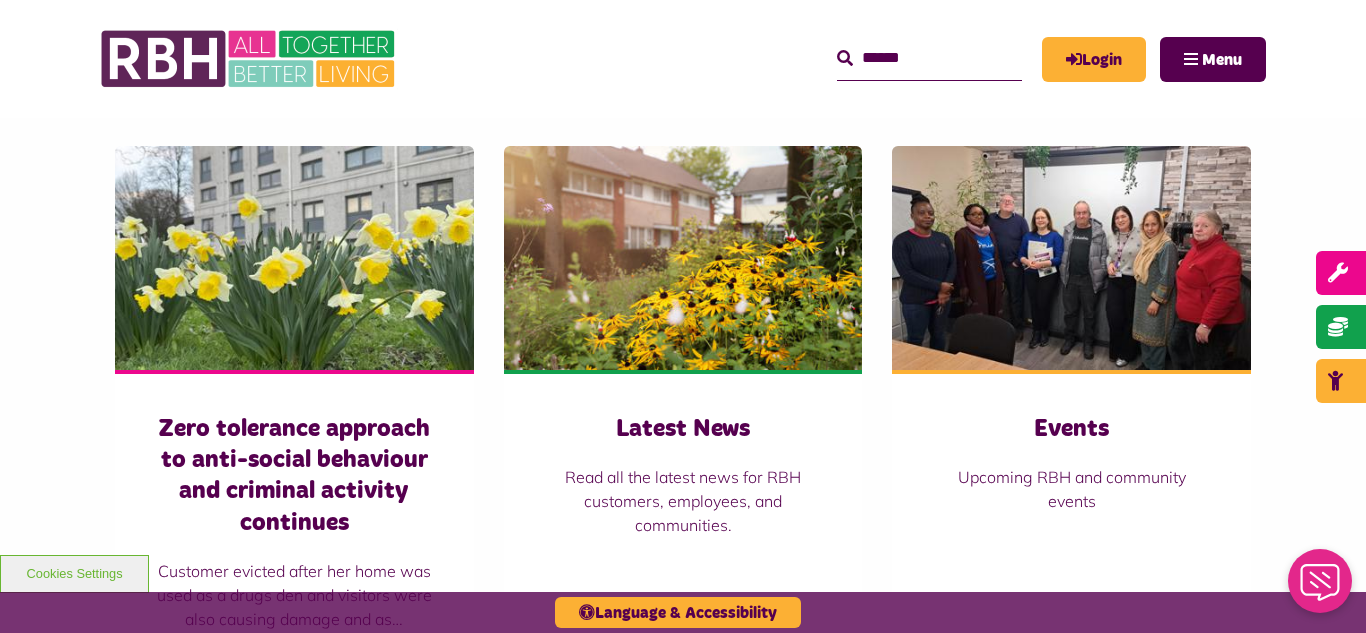 scroll, scrollTop: 1400, scrollLeft: 0, axis: vertical 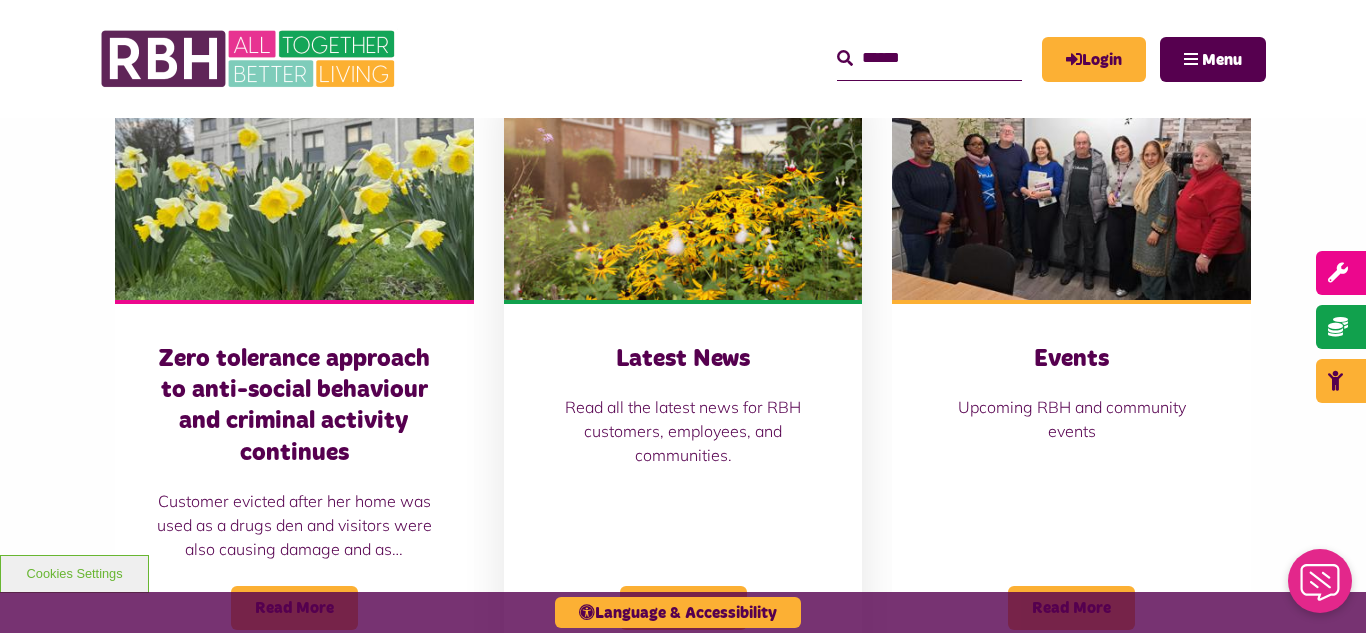 click at bounding box center (683, 188) 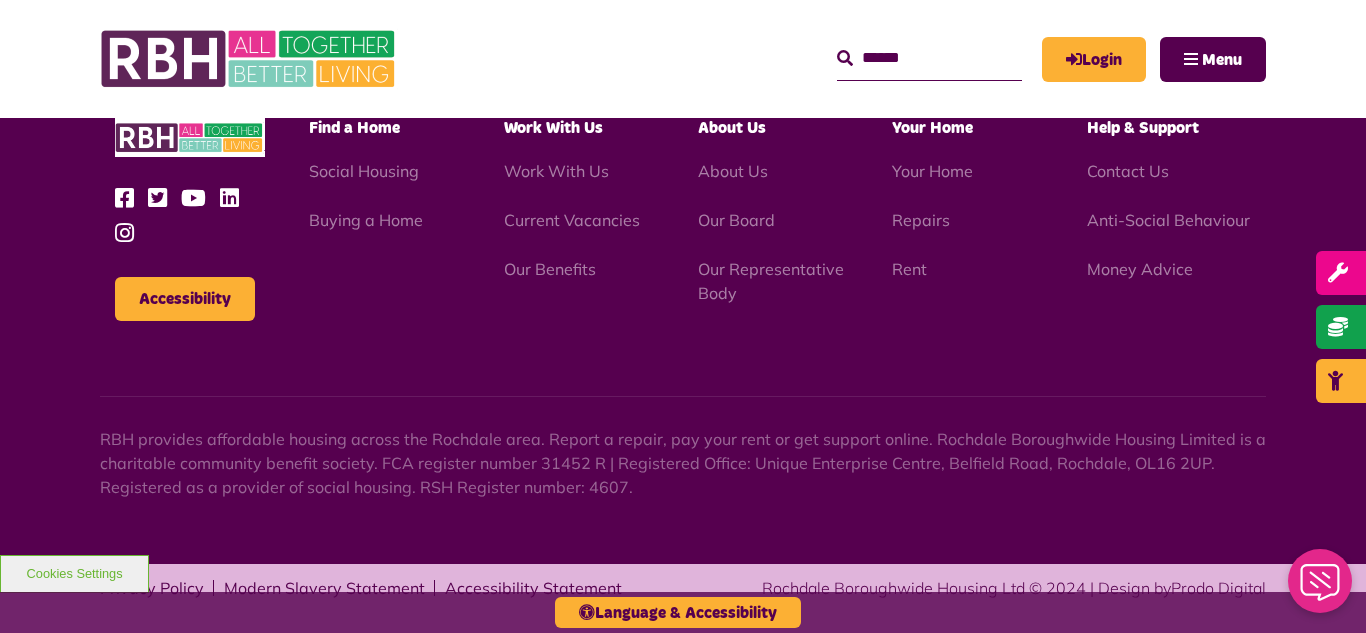 scroll, scrollTop: 2177, scrollLeft: 0, axis: vertical 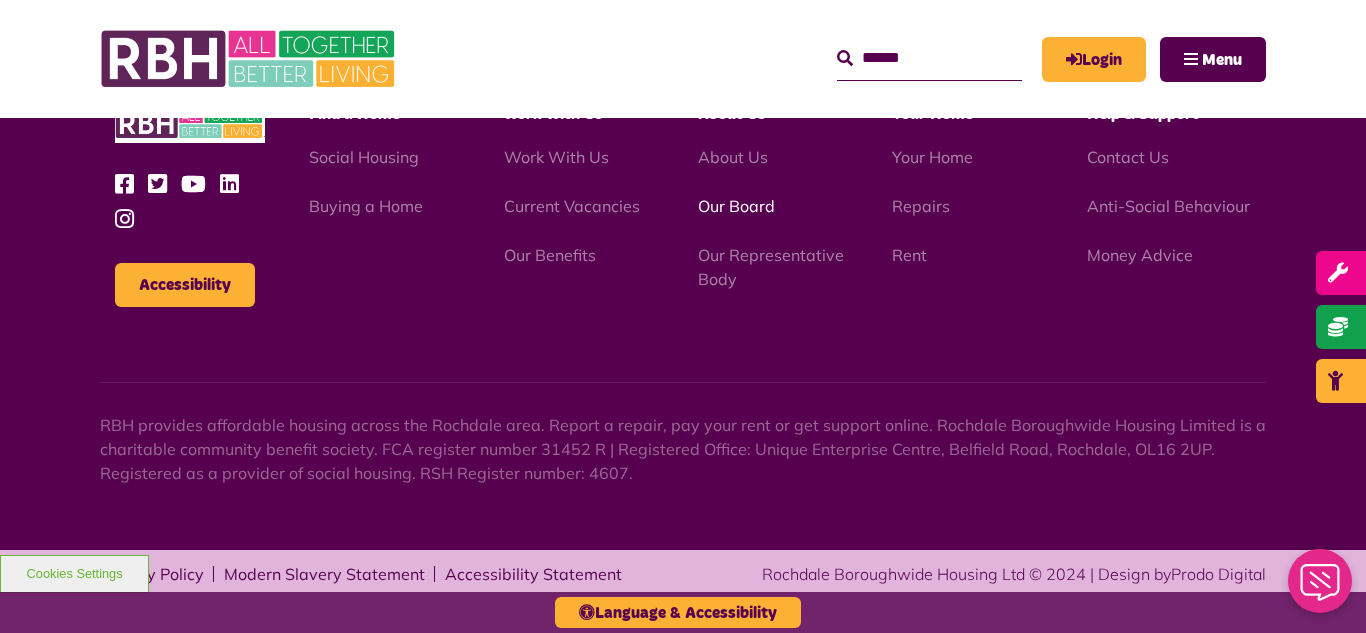 click on "Our Board" at bounding box center (736, 206) 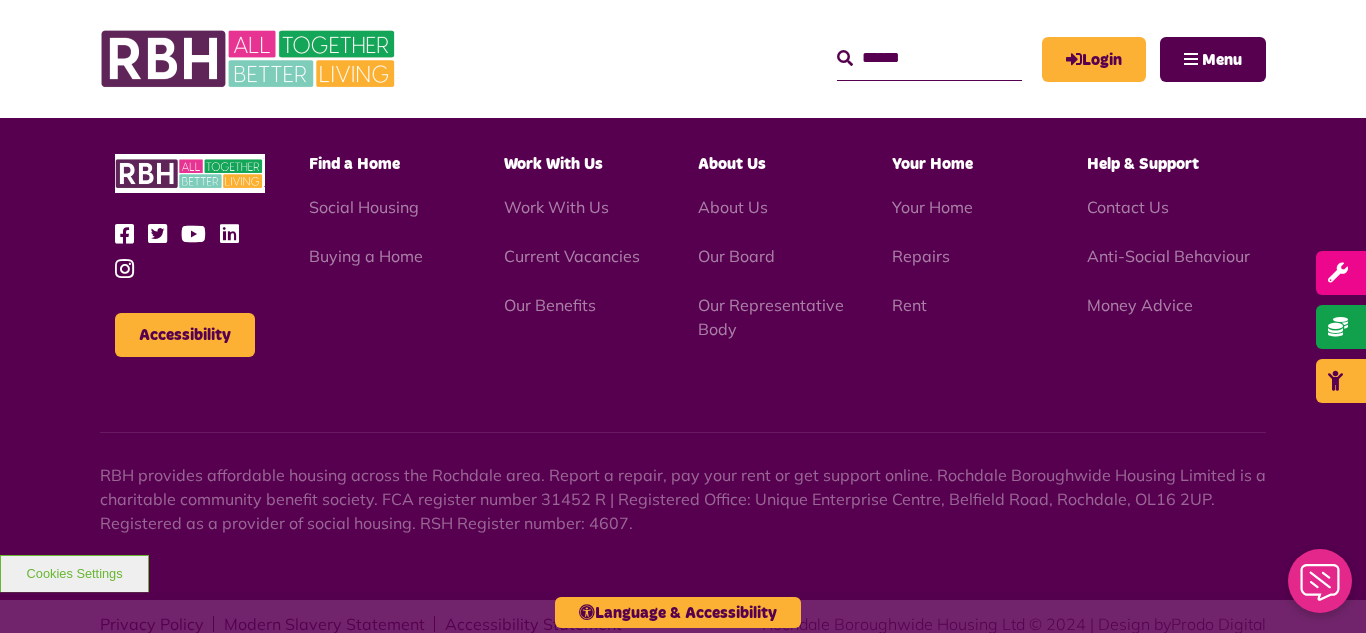 scroll, scrollTop: 5252, scrollLeft: 0, axis: vertical 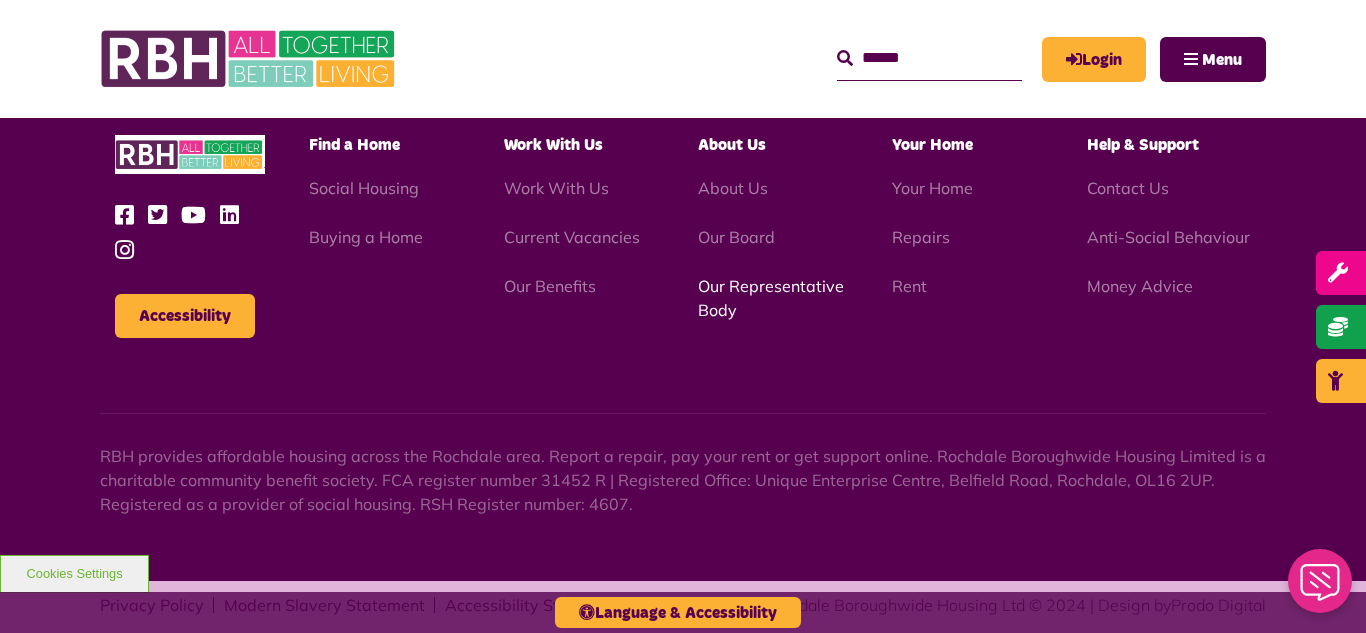 click on "Our Representative Body" at bounding box center (771, 298) 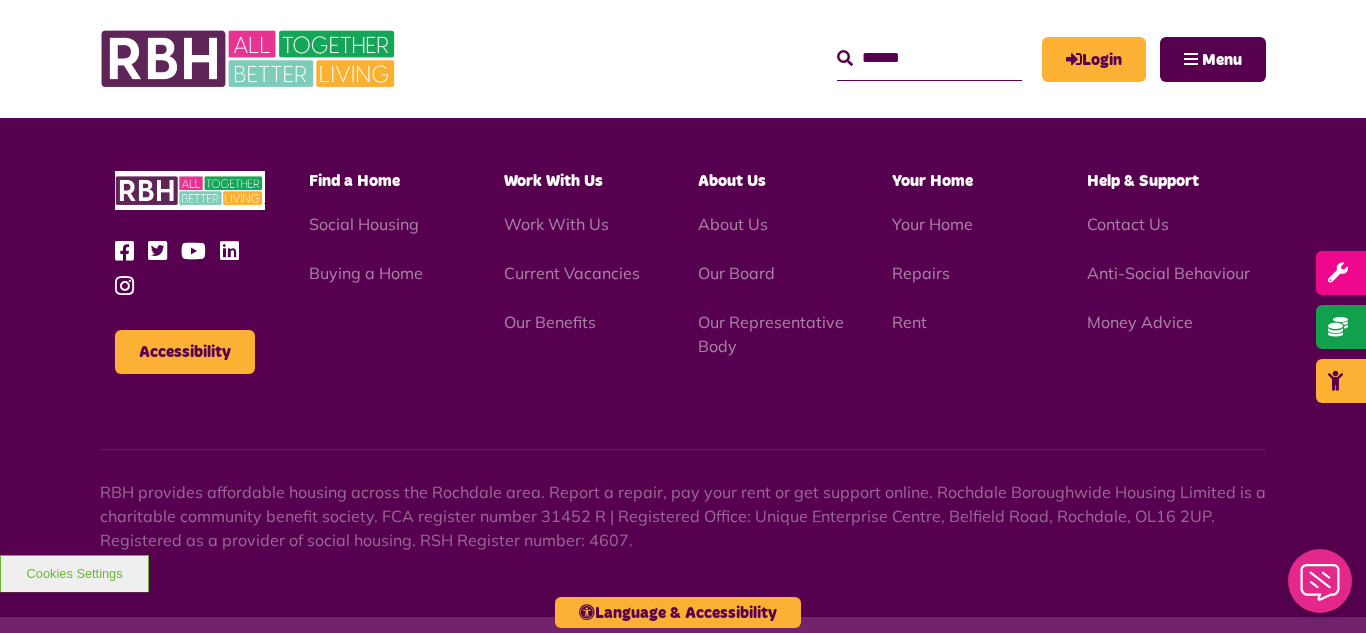 scroll, scrollTop: 5806, scrollLeft: 0, axis: vertical 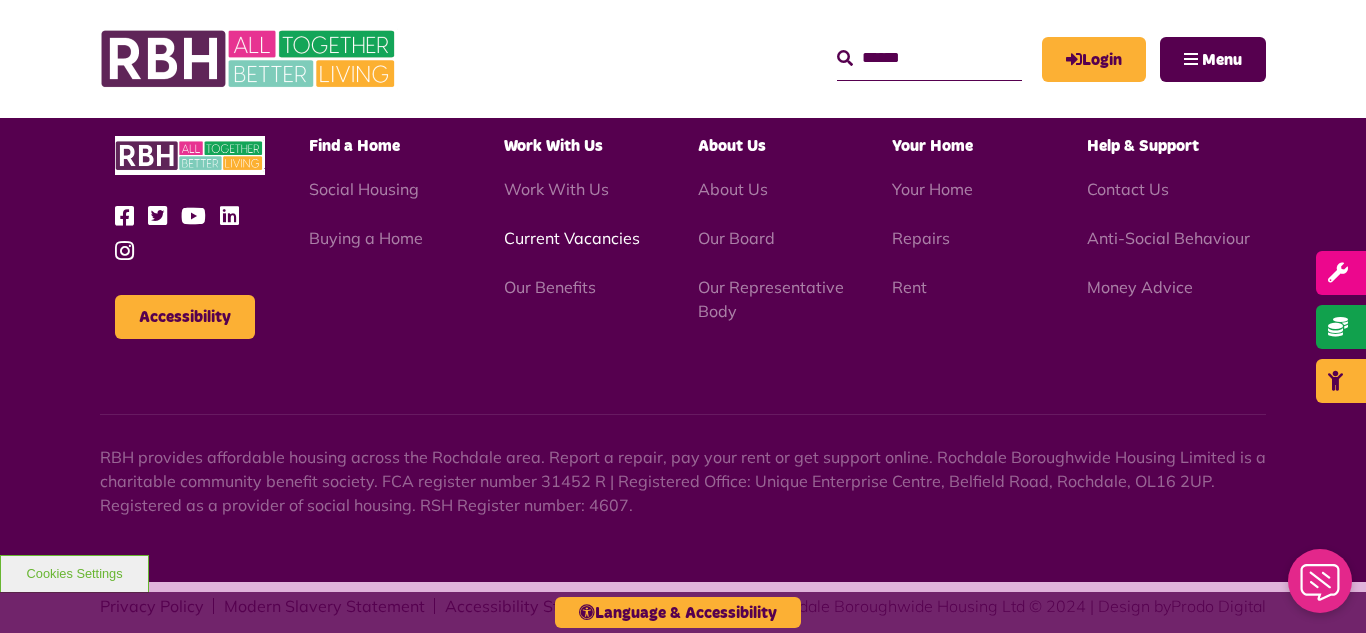 click on "Current Vacancies" at bounding box center (572, 238) 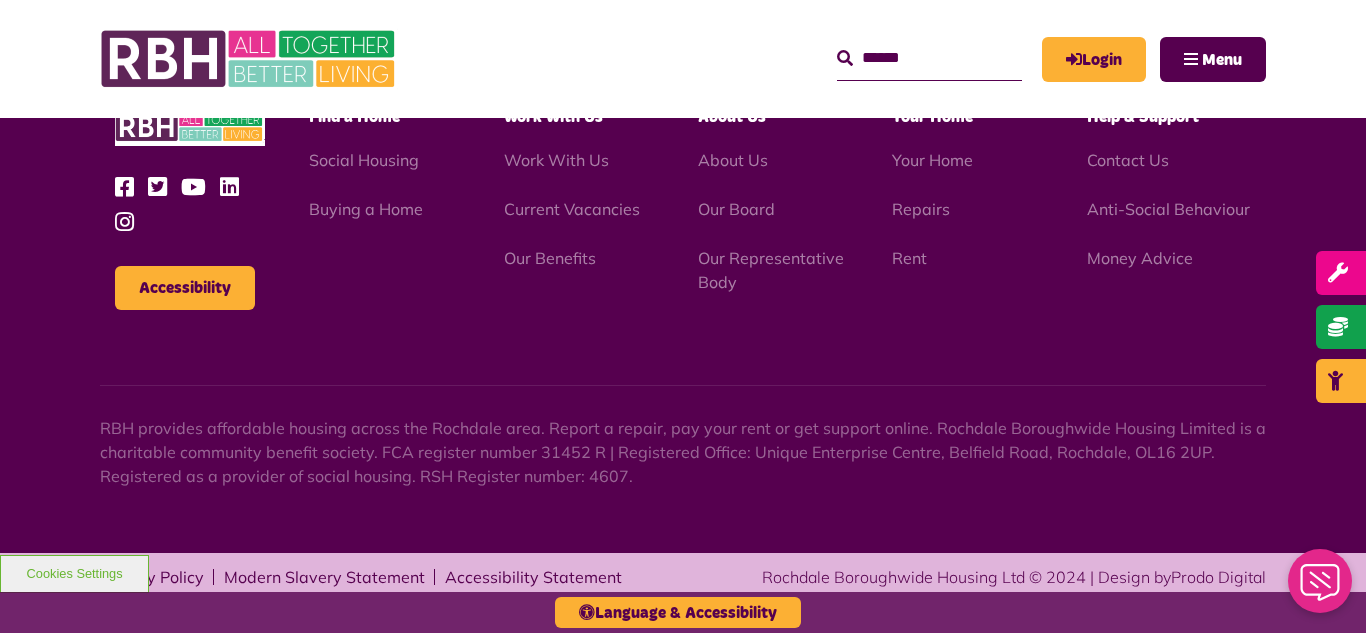 scroll, scrollTop: 2886, scrollLeft: 0, axis: vertical 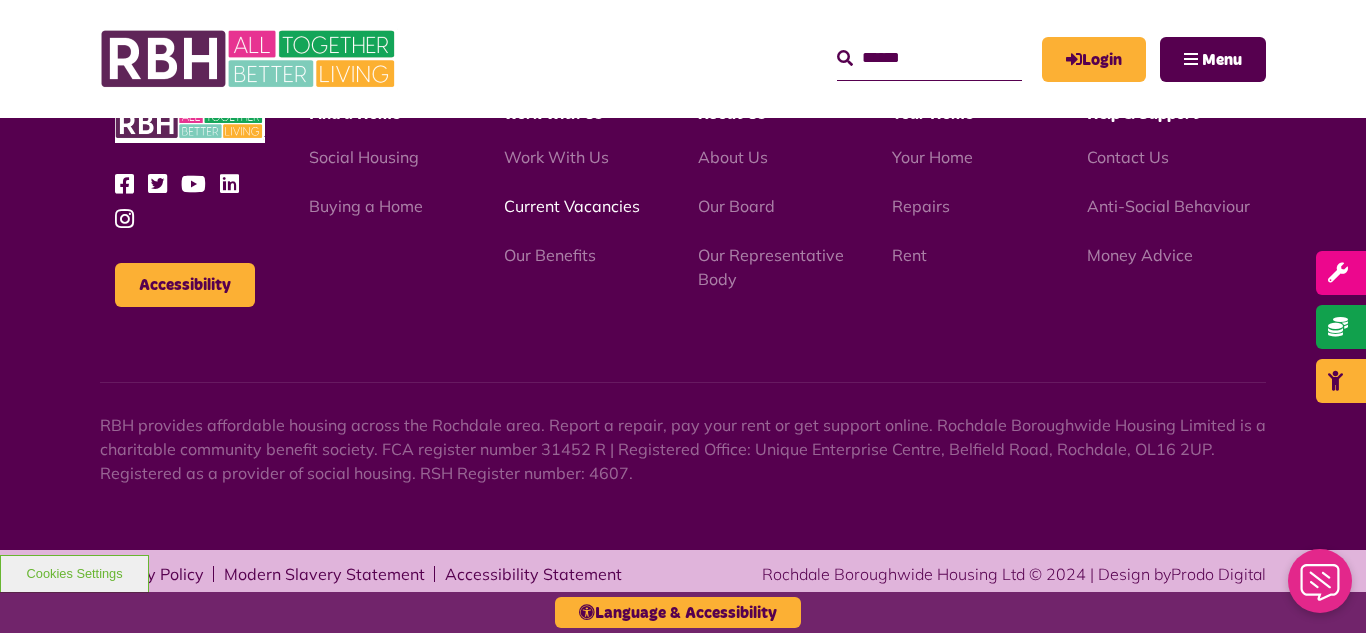 click on "Current Vacancies" at bounding box center (572, 206) 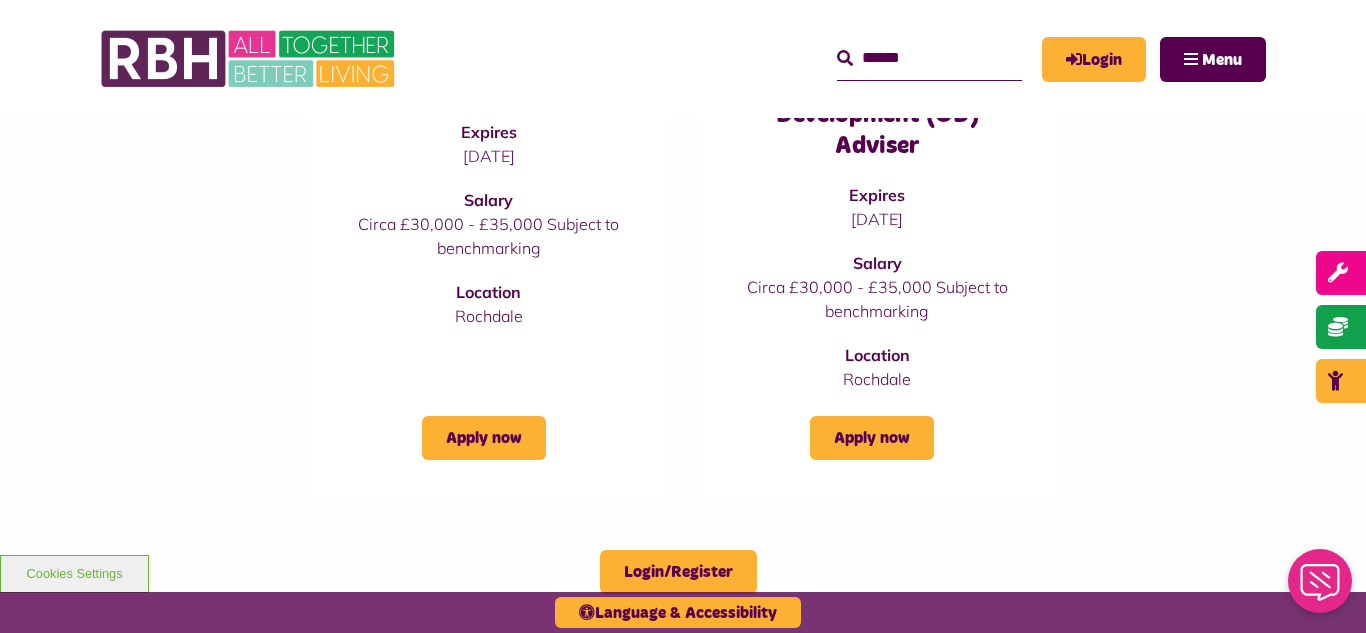 scroll, scrollTop: 1320, scrollLeft: 0, axis: vertical 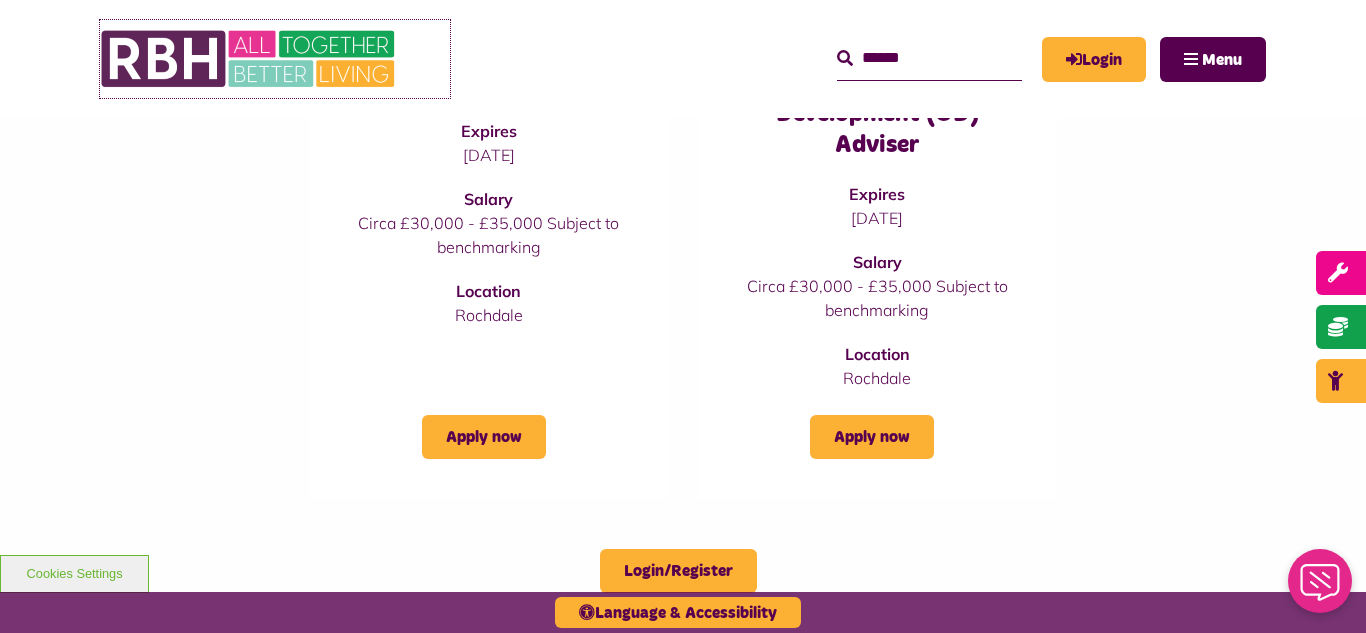 click at bounding box center (250, 59) 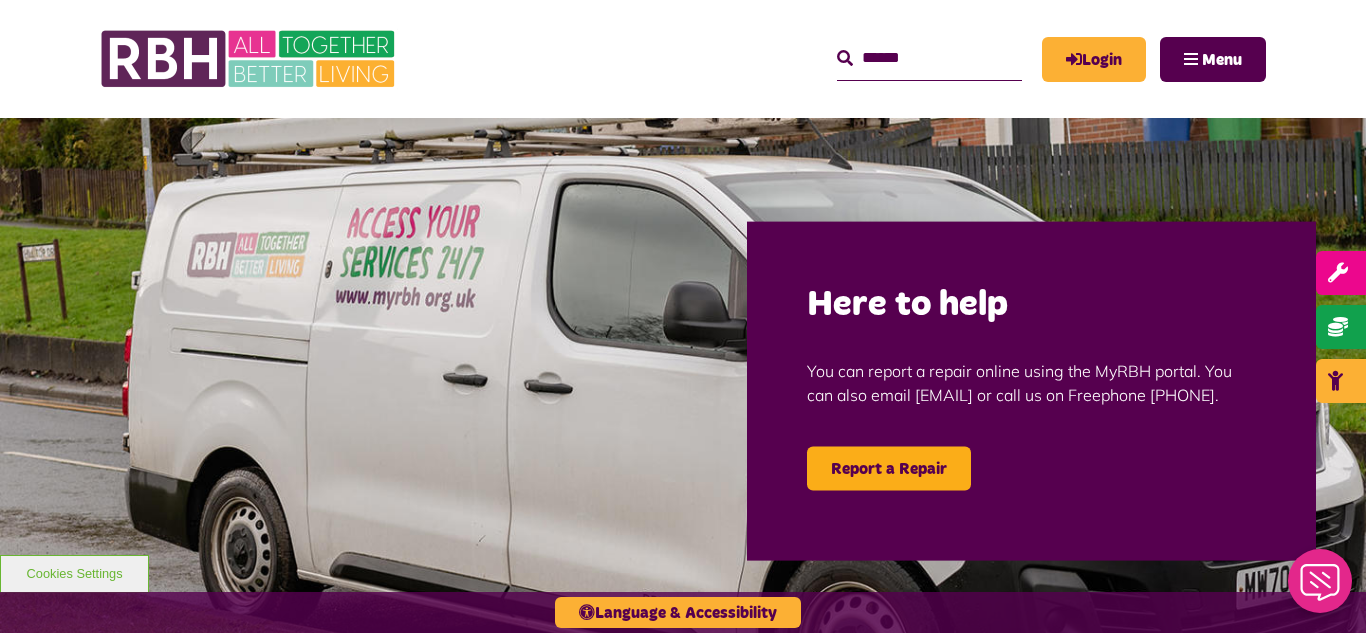 scroll, scrollTop: 0, scrollLeft: 0, axis: both 